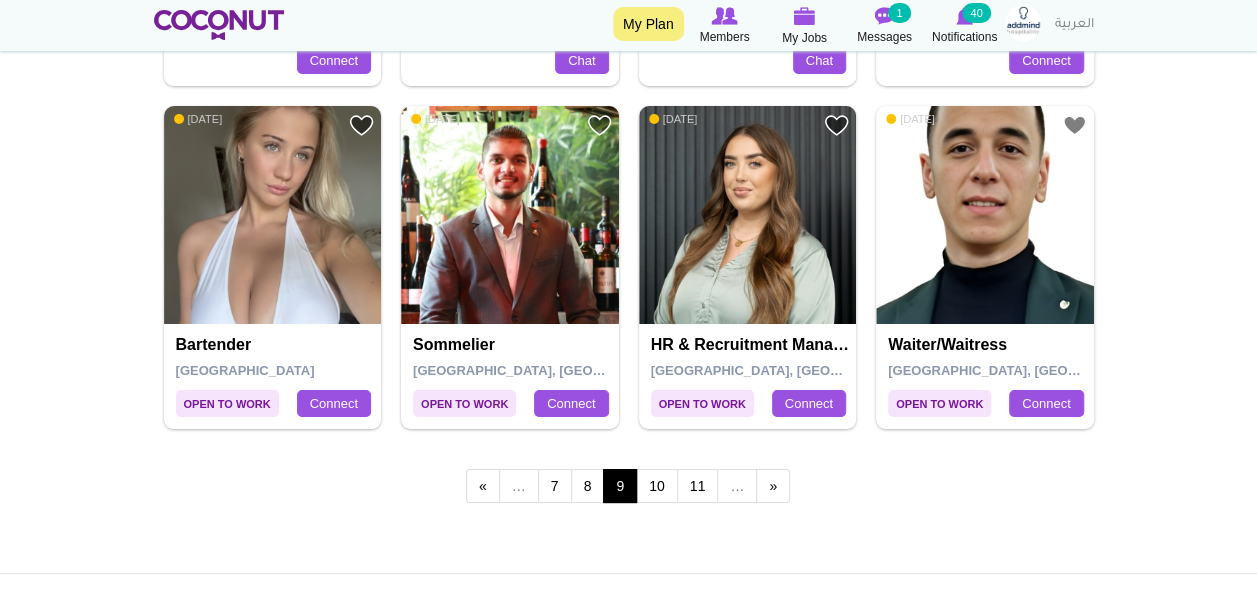 scroll, scrollTop: 3679, scrollLeft: 0, axis: vertical 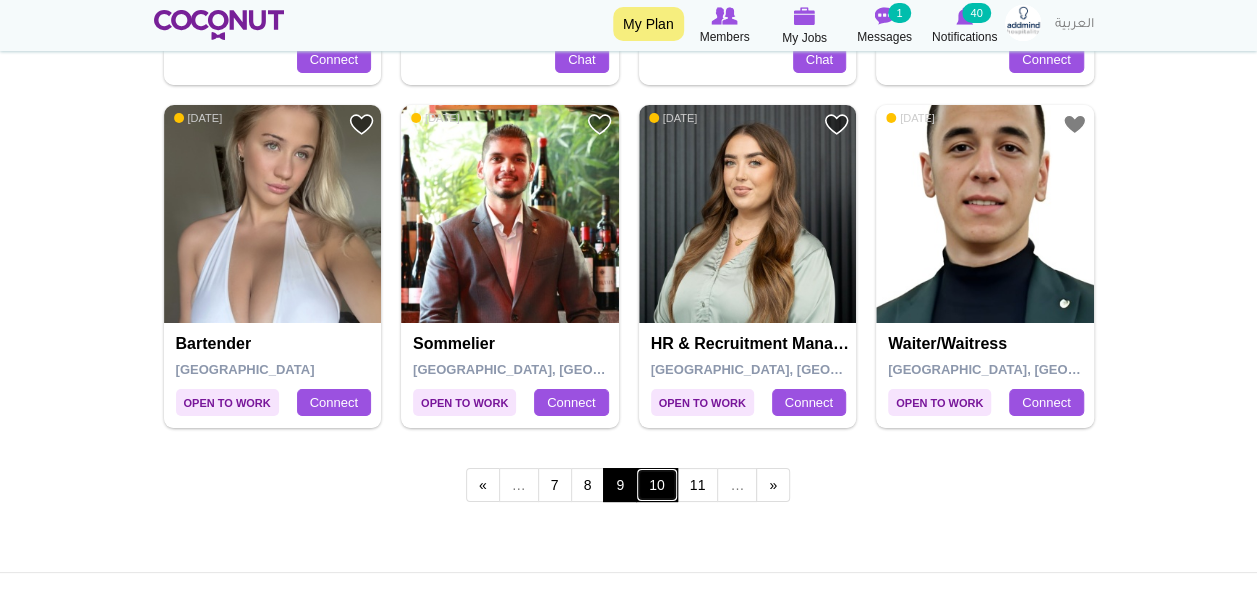 click on "10" at bounding box center (657, 485) 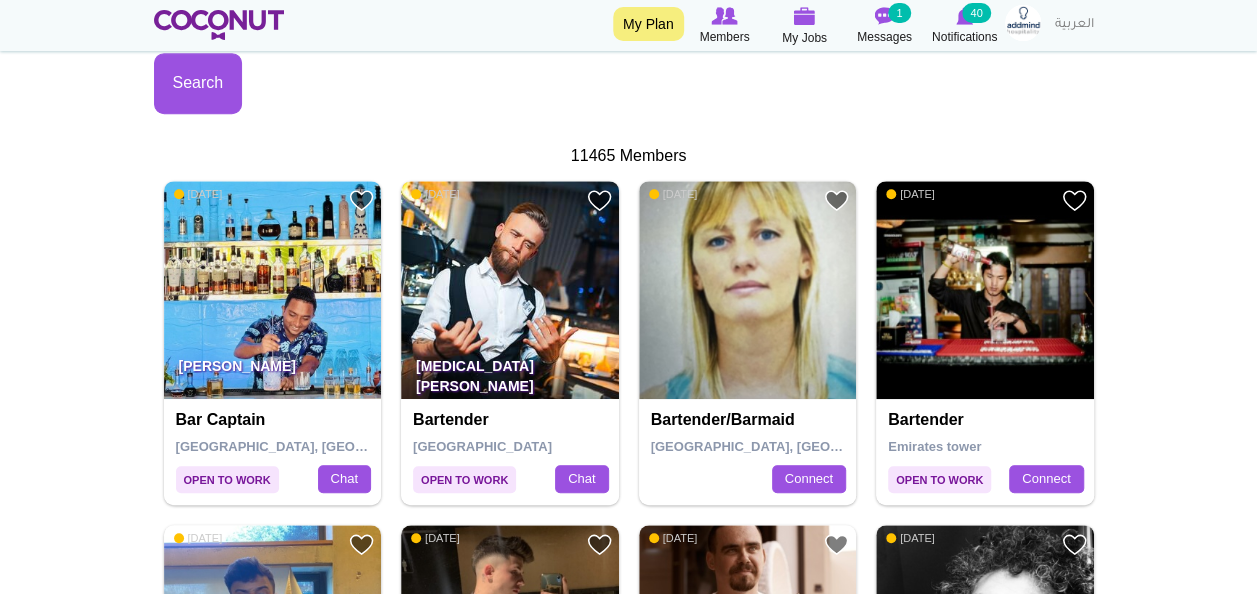 scroll, scrollTop: 621, scrollLeft: 0, axis: vertical 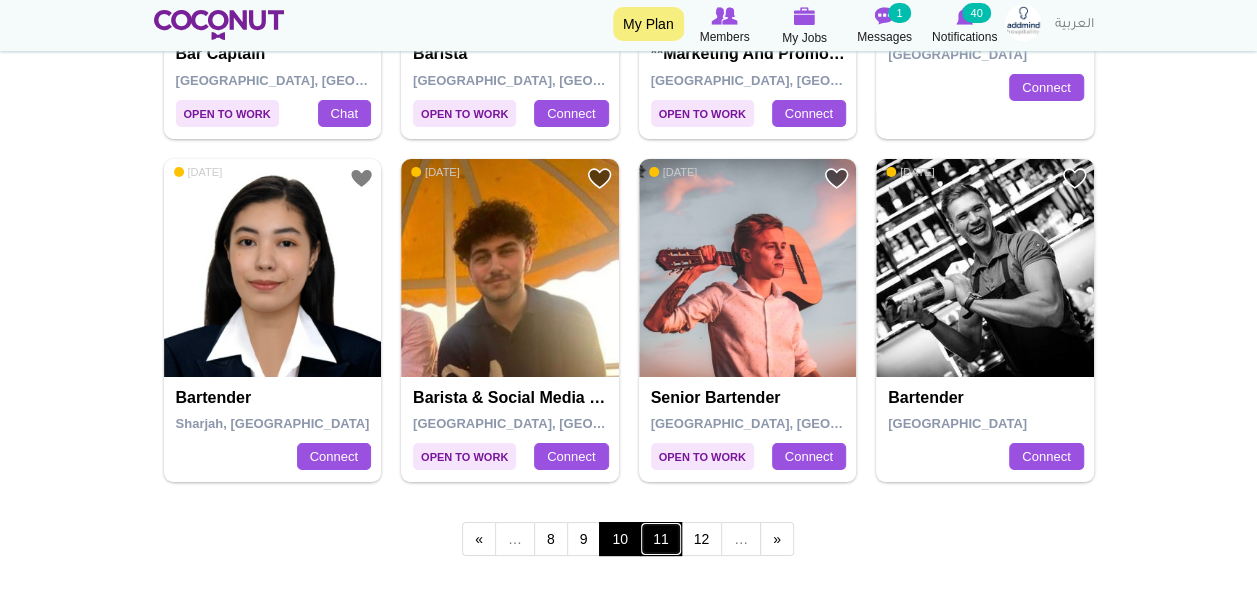 click on "11" at bounding box center [661, 539] 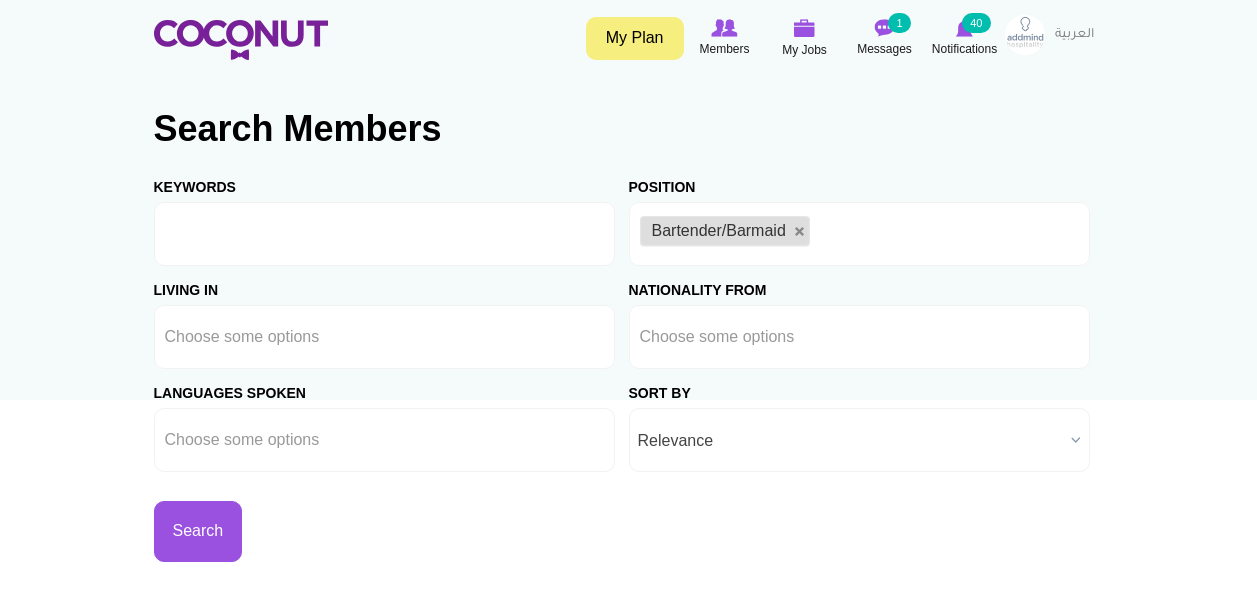 scroll, scrollTop: 0, scrollLeft: 0, axis: both 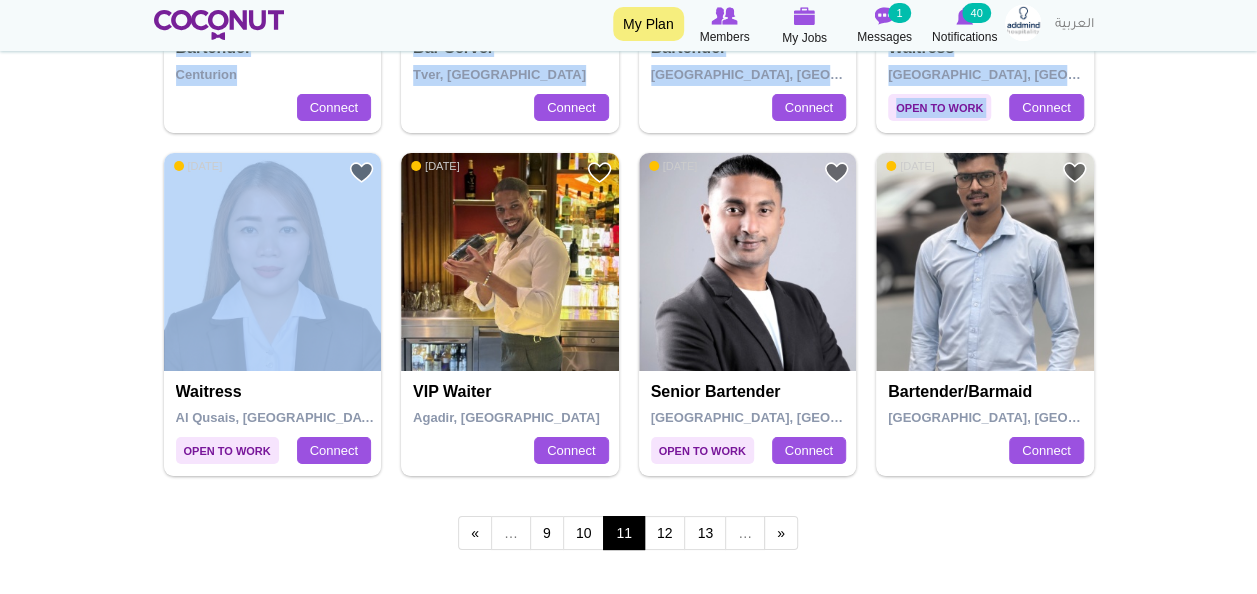 drag, startPoint x: 124, startPoint y: 141, endPoint x: 128, endPoint y: -4, distance: 145.05516 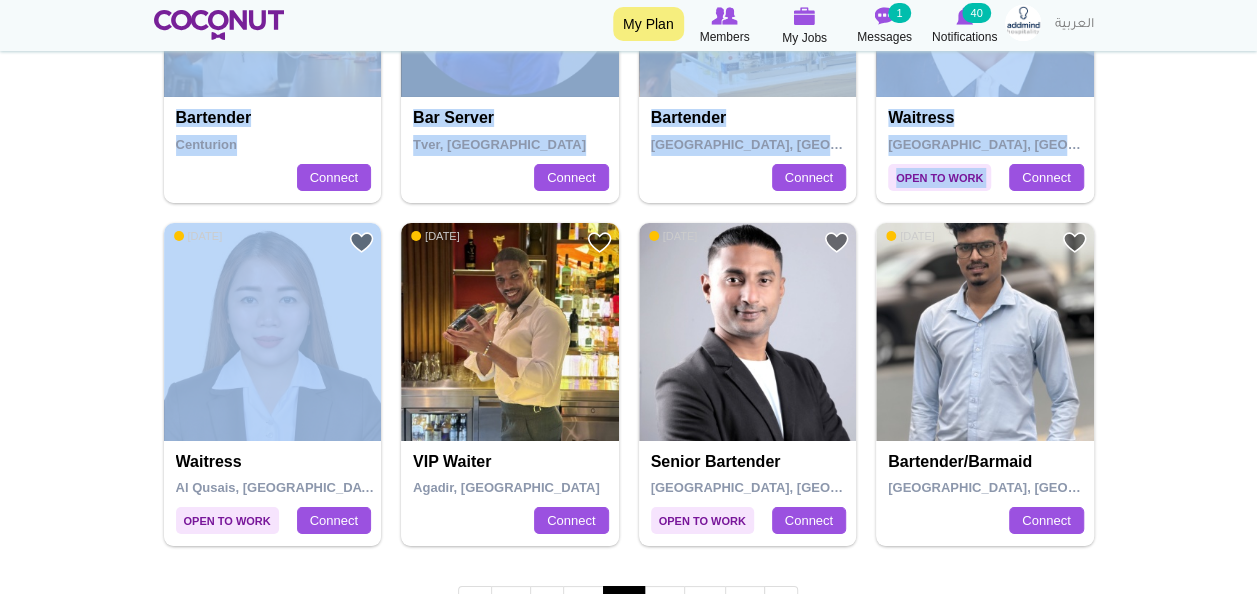 drag, startPoint x: 128, startPoint y: -4, endPoint x: 103, endPoint y: 201, distance: 206.51877 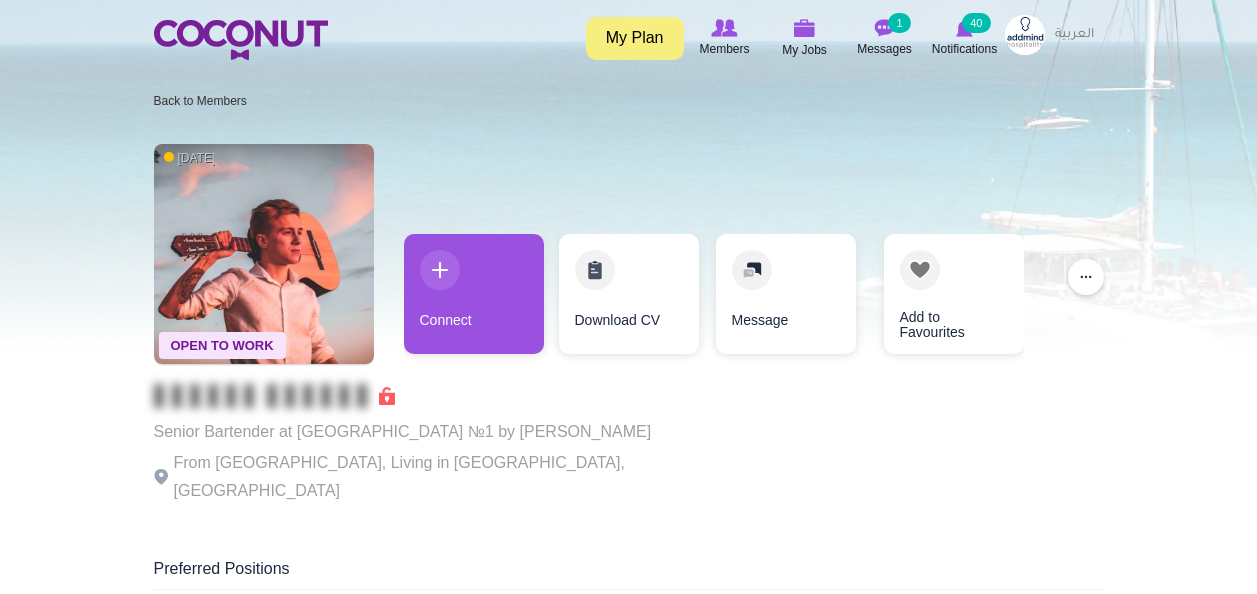 scroll, scrollTop: 0, scrollLeft: 0, axis: both 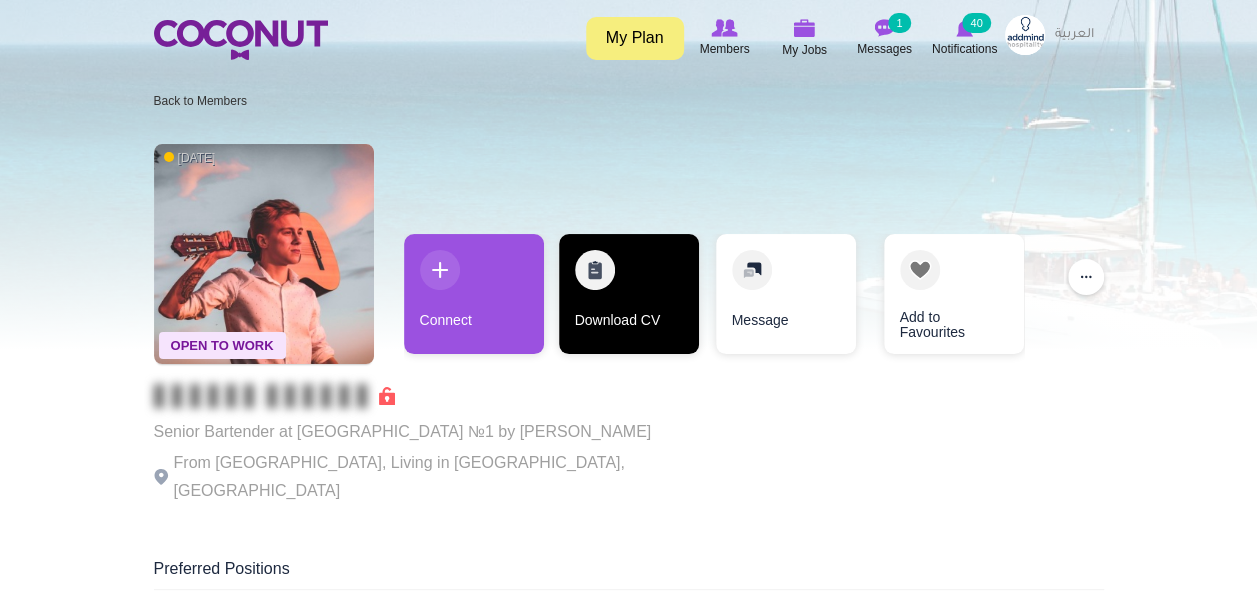 click on "Download CV" at bounding box center [629, 294] 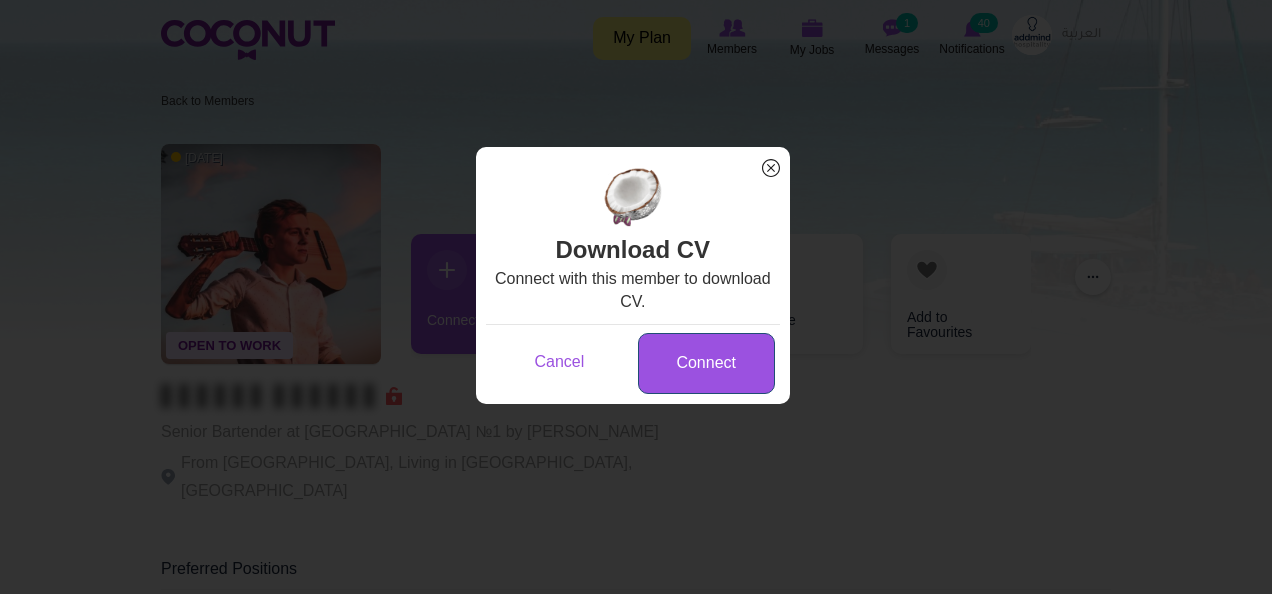 click on "Connect" at bounding box center (706, 363) 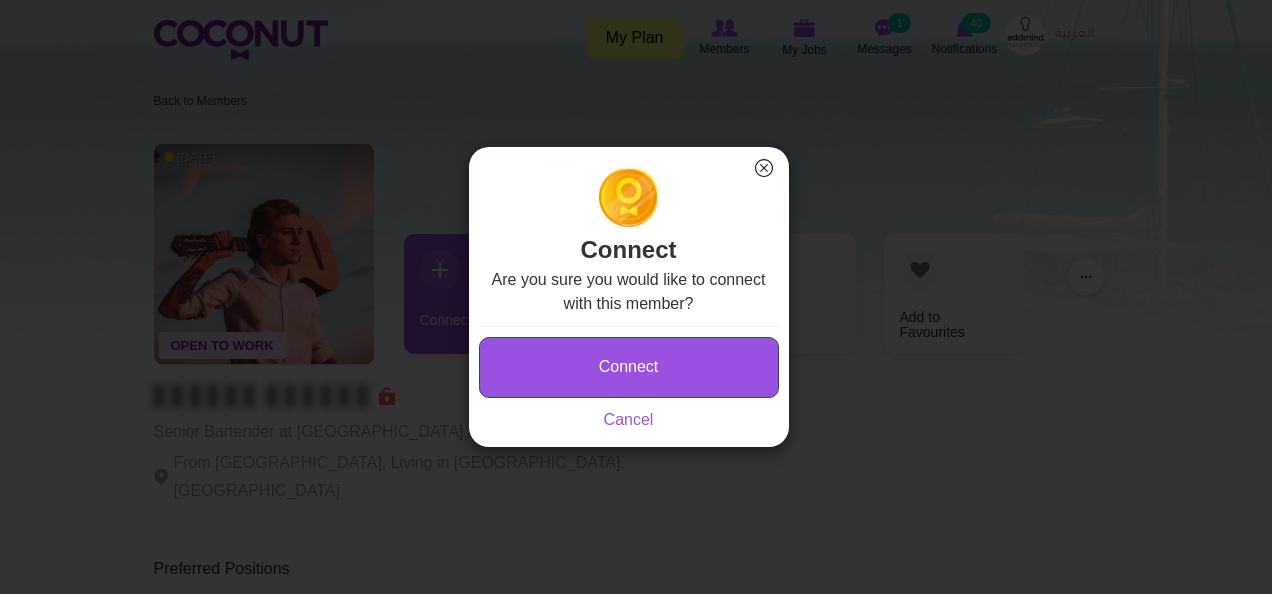click on "Connect" at bounding box center [629, 367] 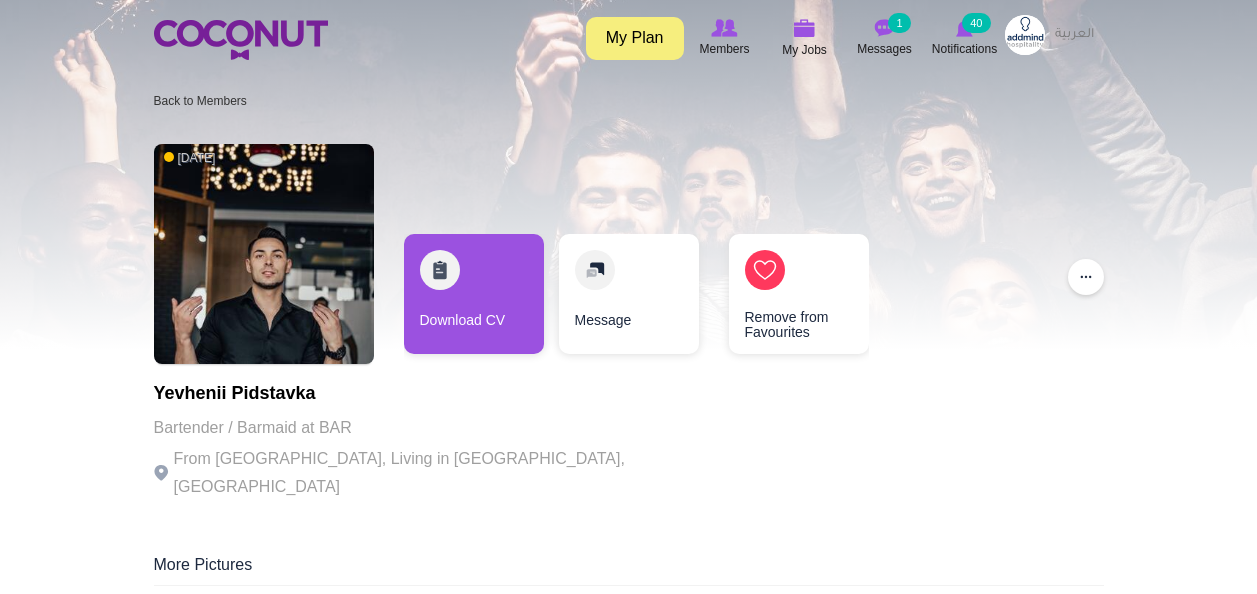 scroll, scrollTop: 0, scrollLeft: 0, axis: both 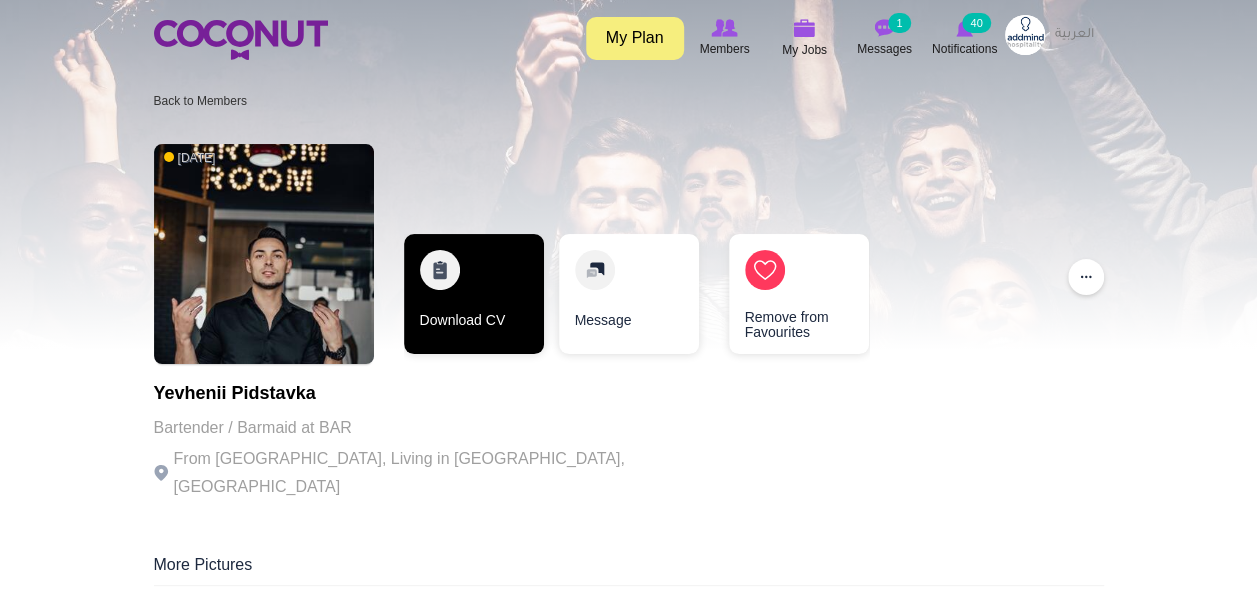 click on "Download CV" at bounding box center [474, 294] 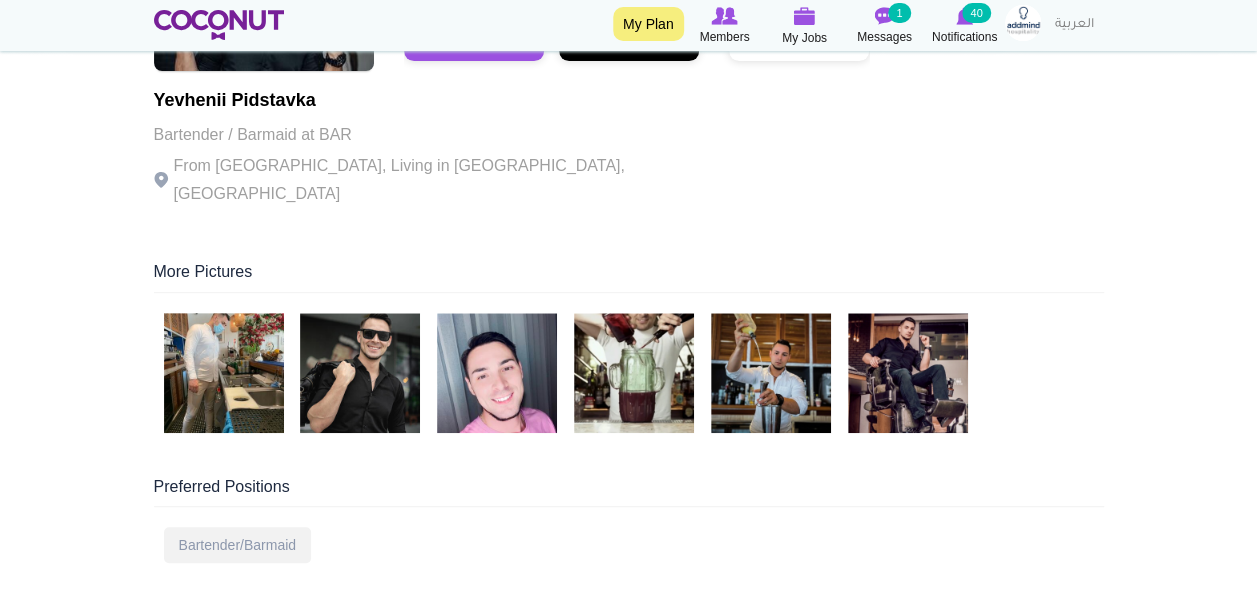scroll, scrollTop: 294, scrollLeft: 0, axis: vertical 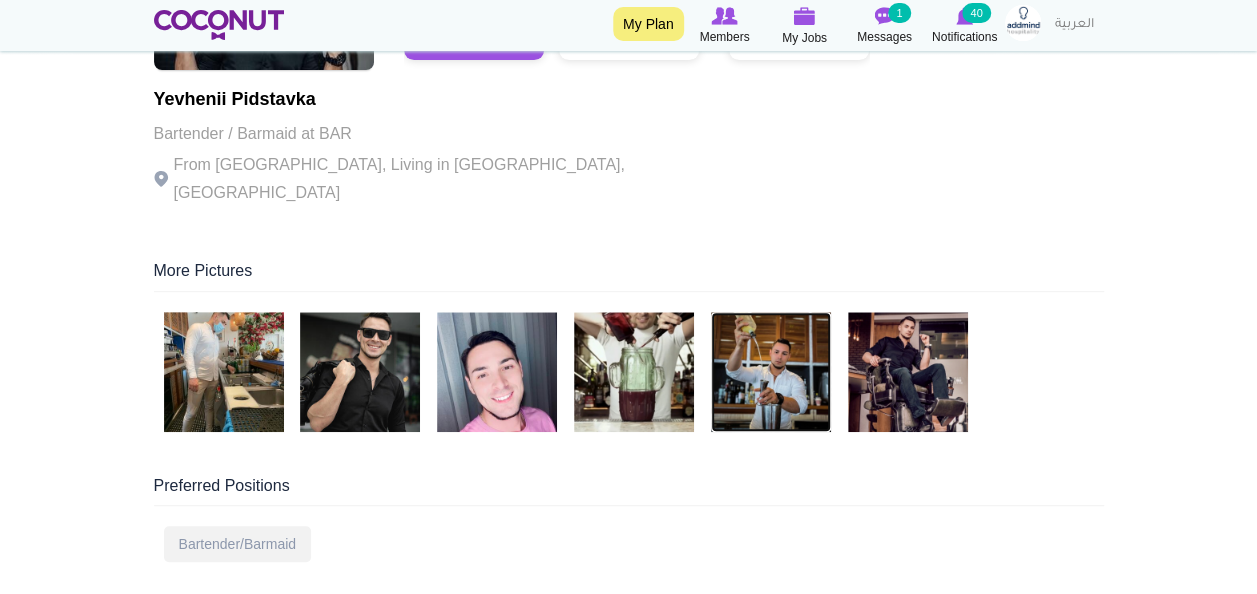 click at bounding box center (771, 372) 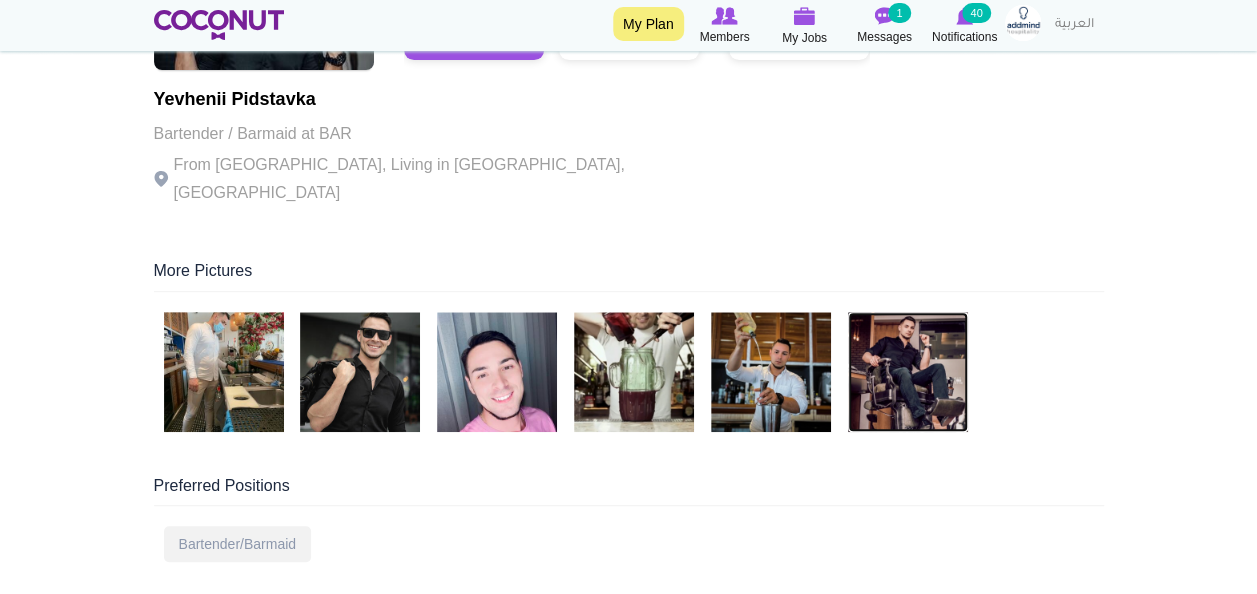 click at bounding box center [908, 372] 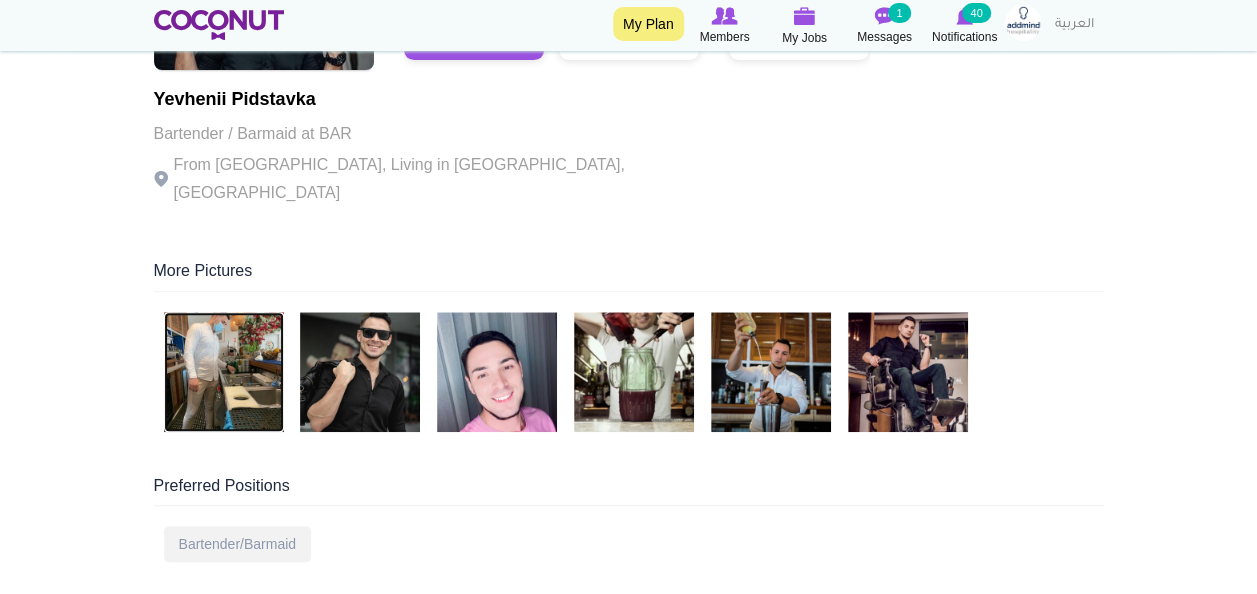 click at bounding box center [224, 372] 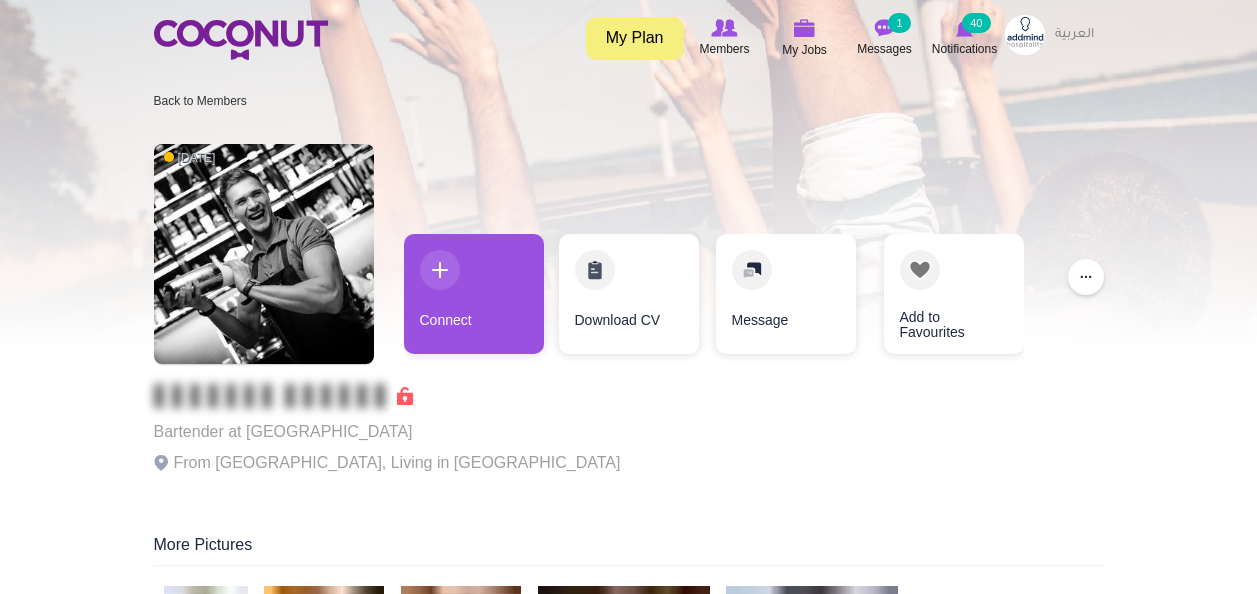 scroll, scrollTop: 0, scrollLeft: 0, axis: both 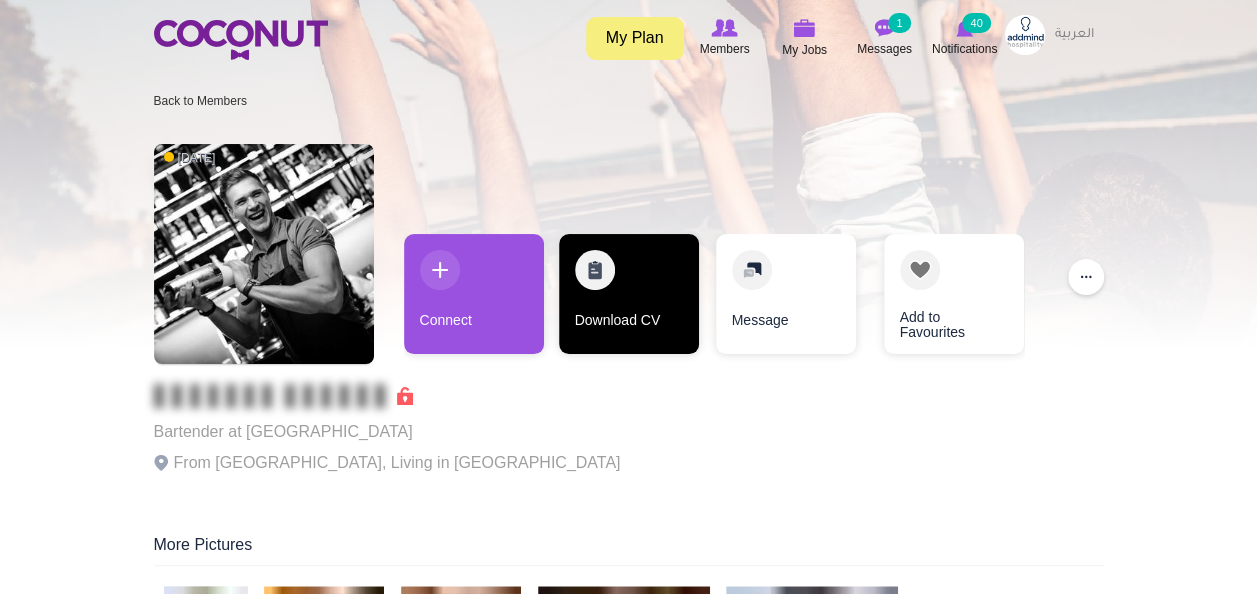 click on "Download CV" at bounding box center [629, 294] 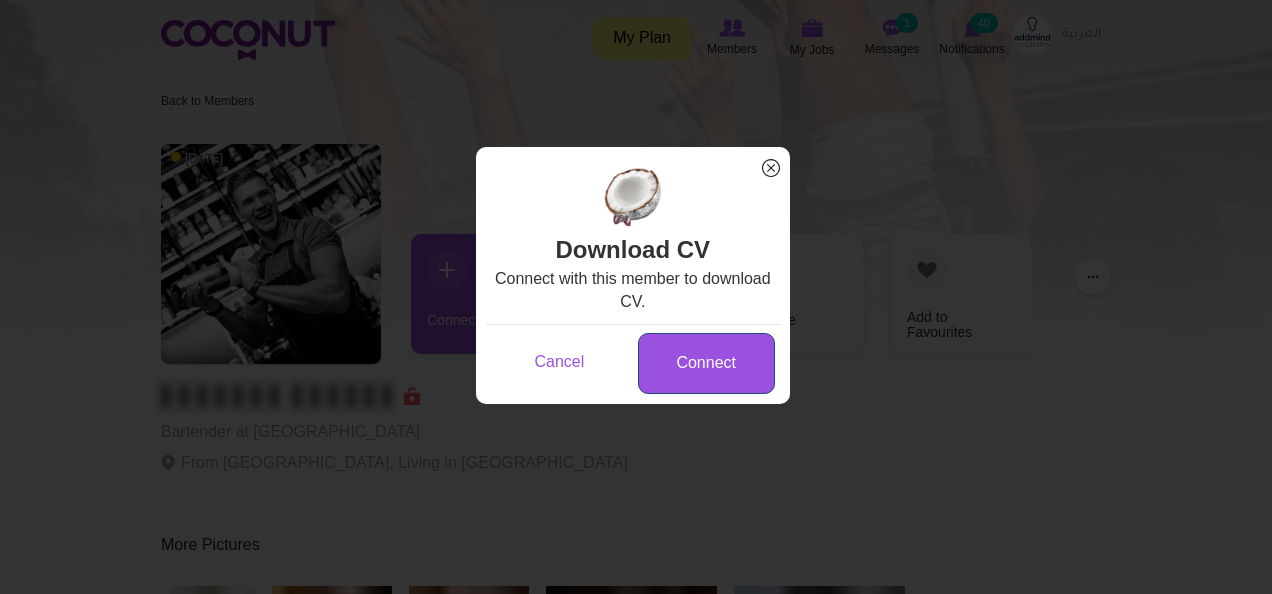 click on "Connect" at bounding box center (706, 363) 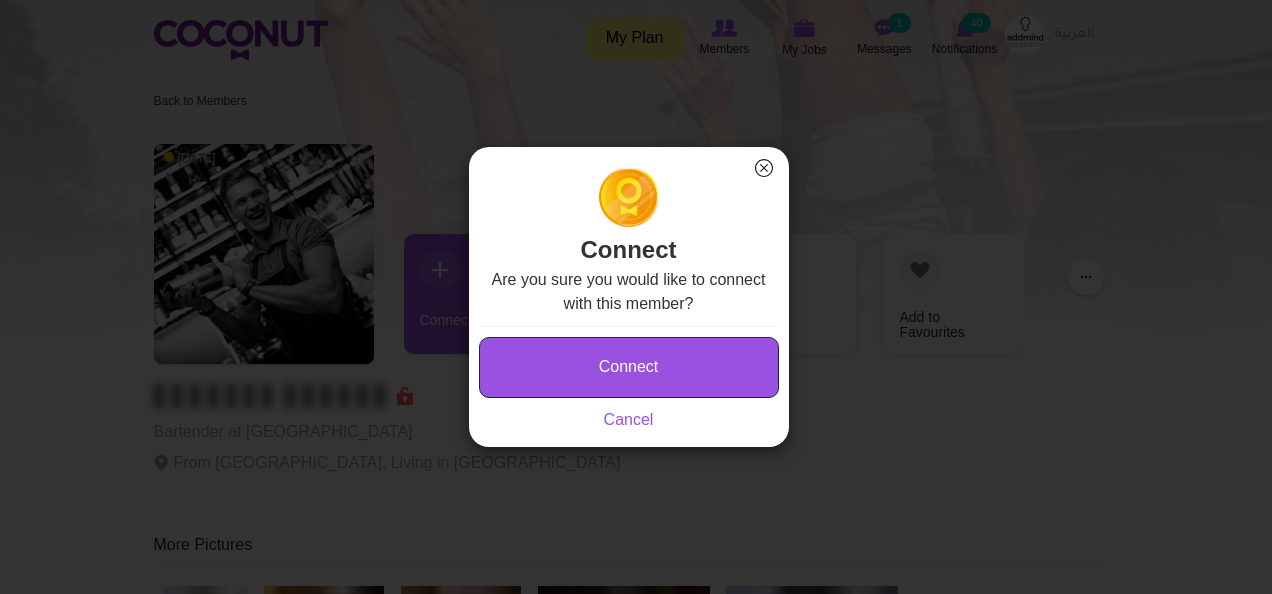 click on "Connect" at bounding box center (629, 367) 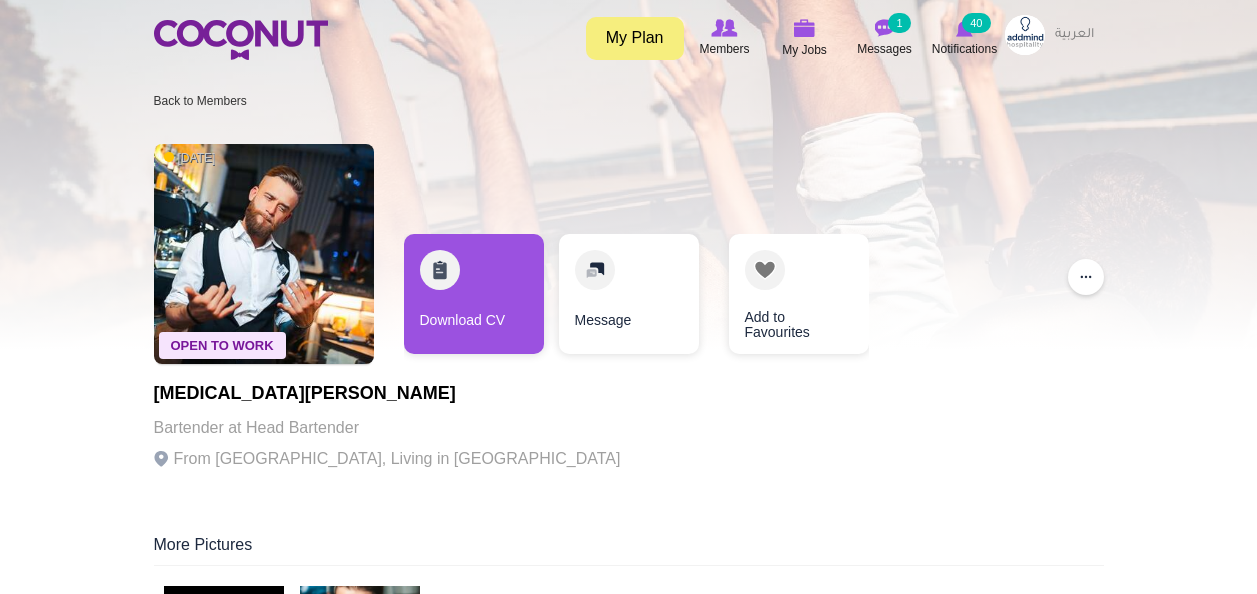 scroll, scrollTop: 0, scrollLeft: 0, axis: both 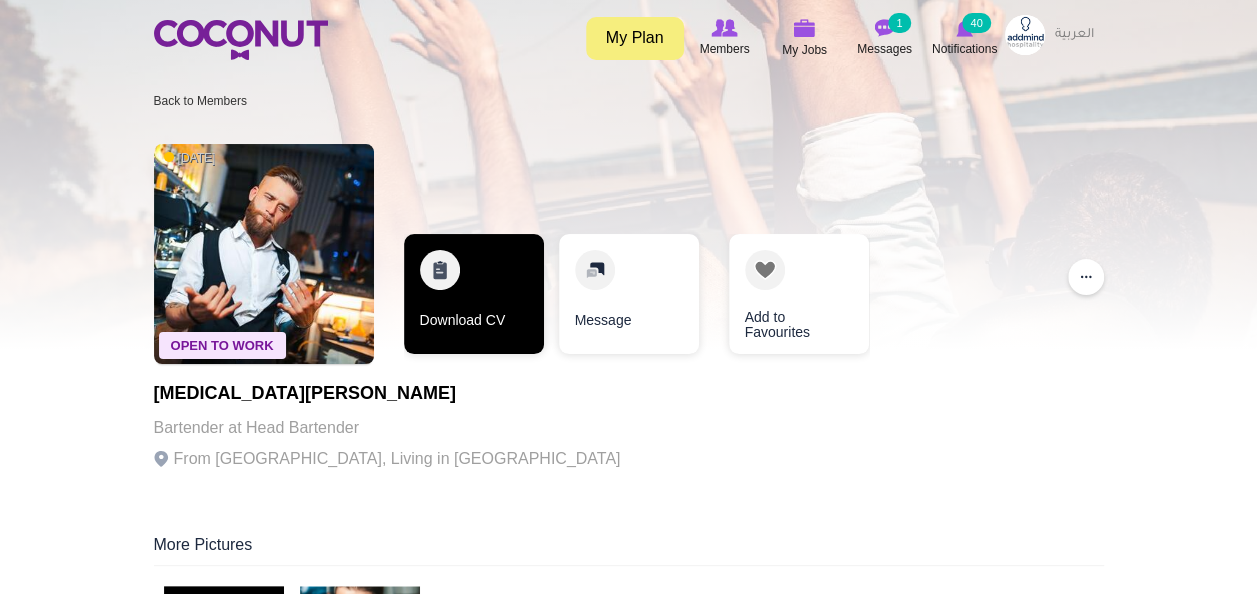 click on "Download CV" at bounding box center [474, 294] 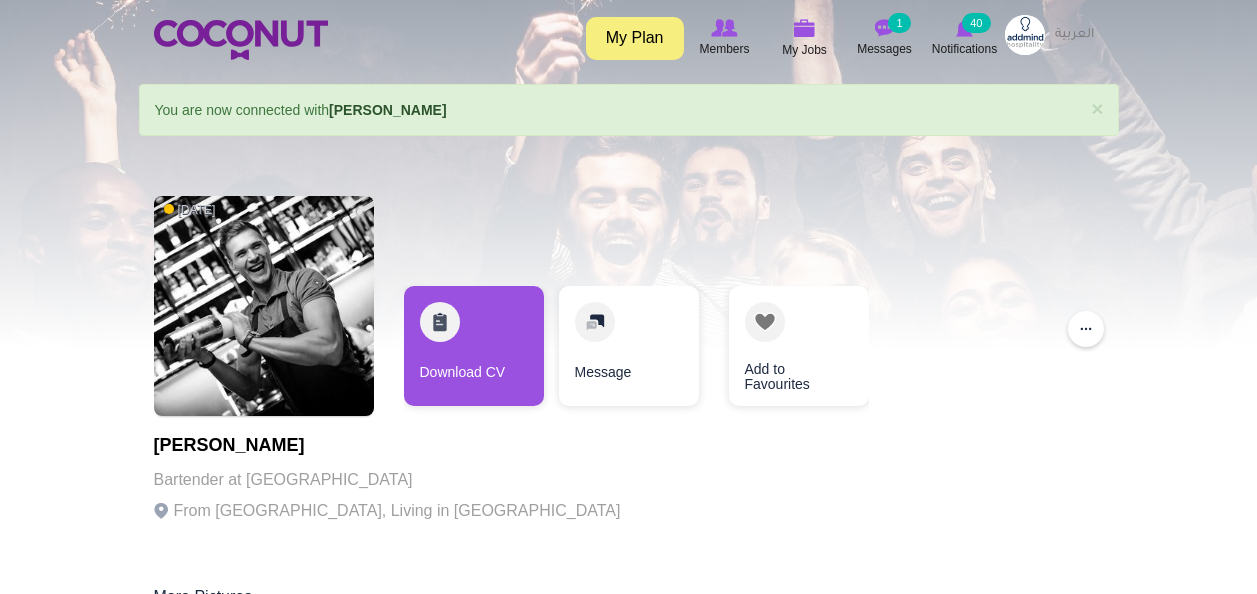 scroll, scrollTop: 0, scrollLeft: 0, axis: both 